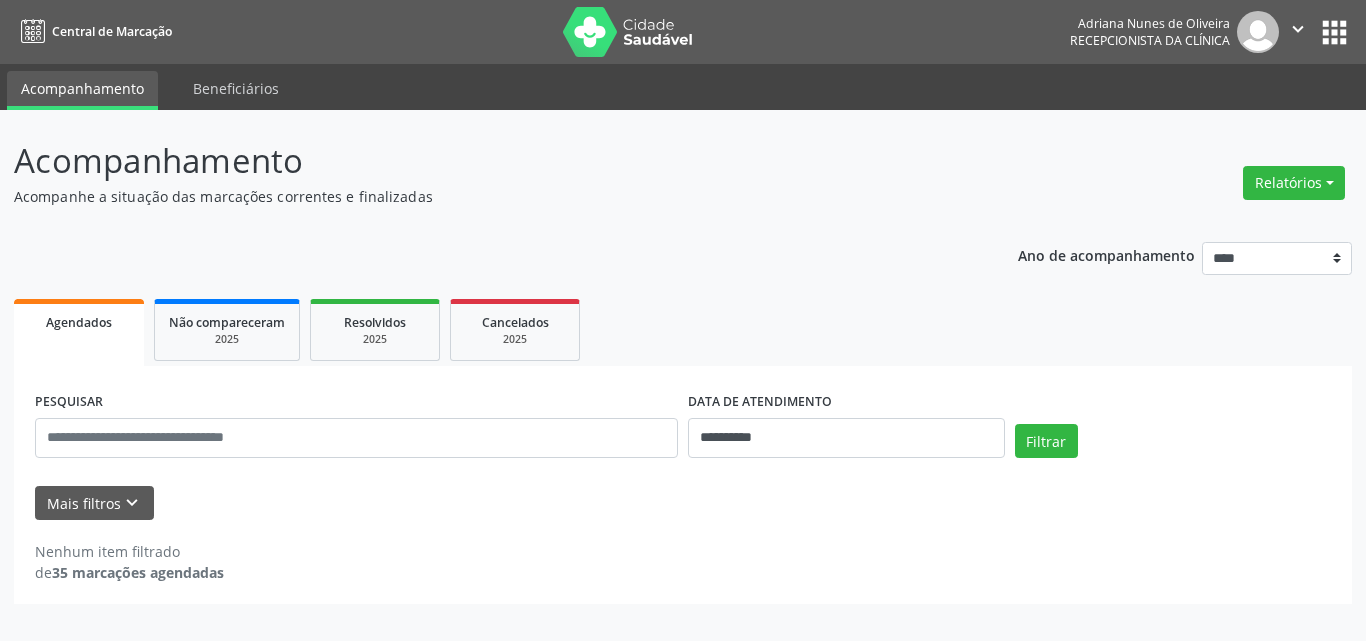 scroll, scrollTop: 0, scrollLeft: 0, axis: both 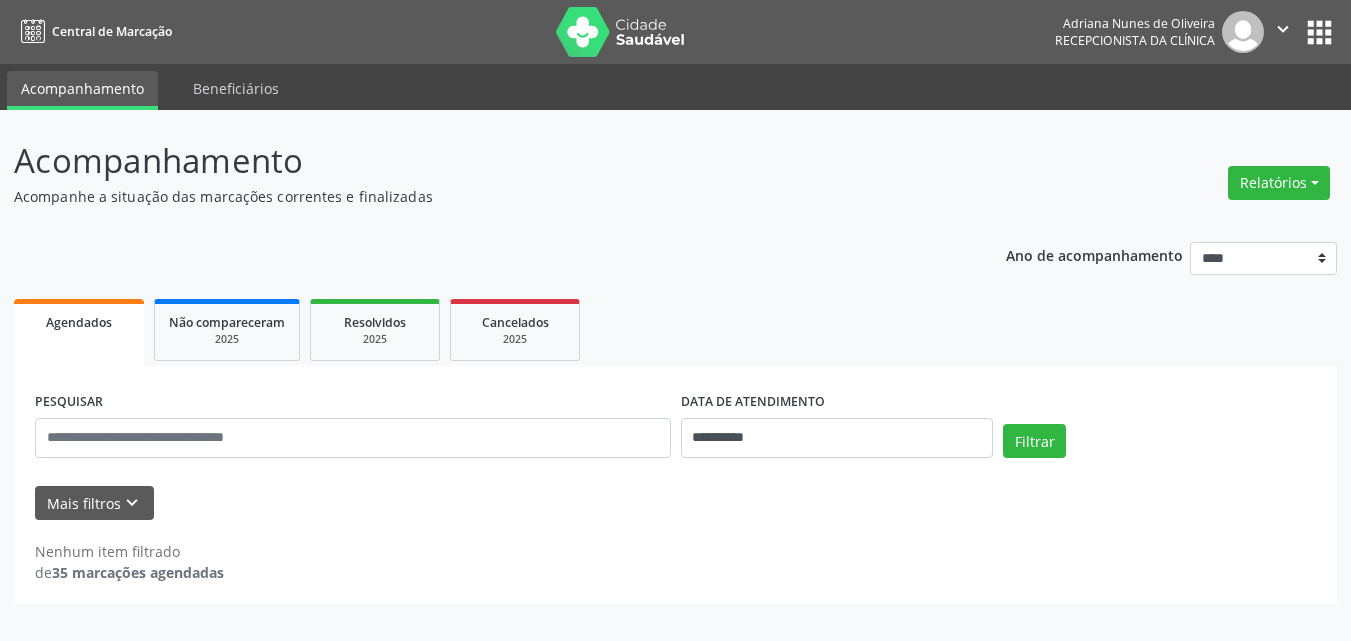 select on "*" 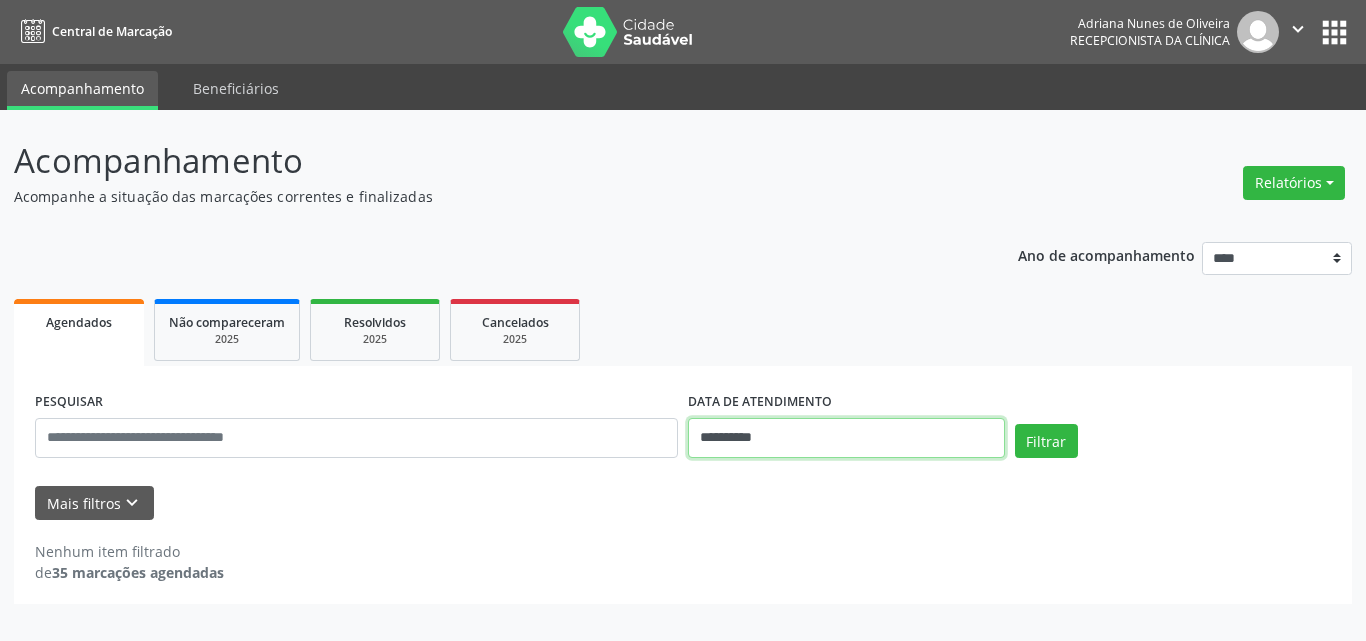 drag, startPoint x: 736, startPoint y: 453, endPoint x: 707, endPoint y: 450, distance: 29.15476 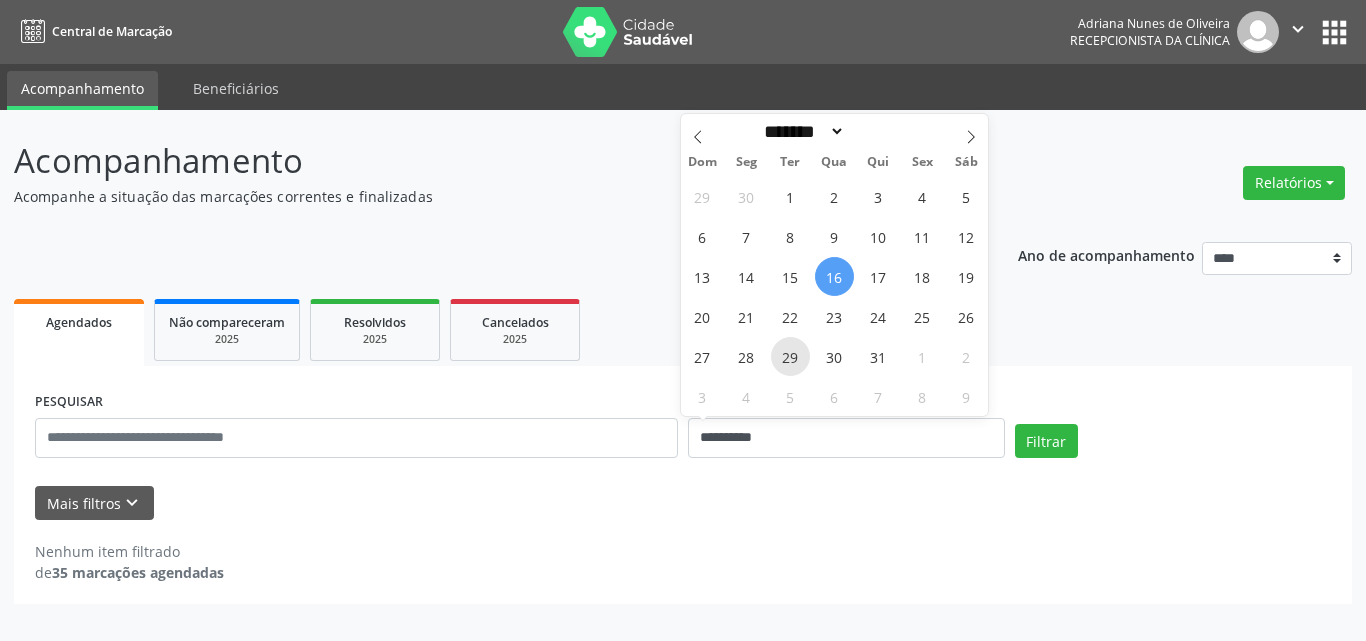 click on "29" at bounding box center [790, 356] 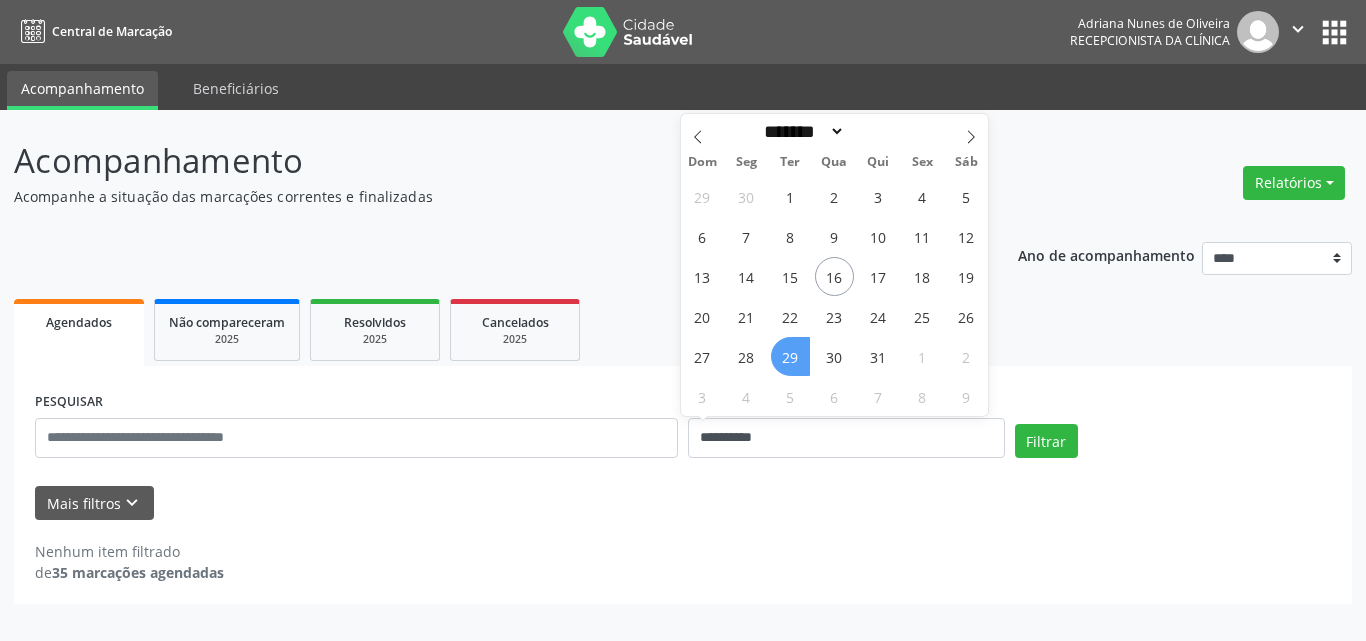 click on "29" at bounding box center [790, 356] 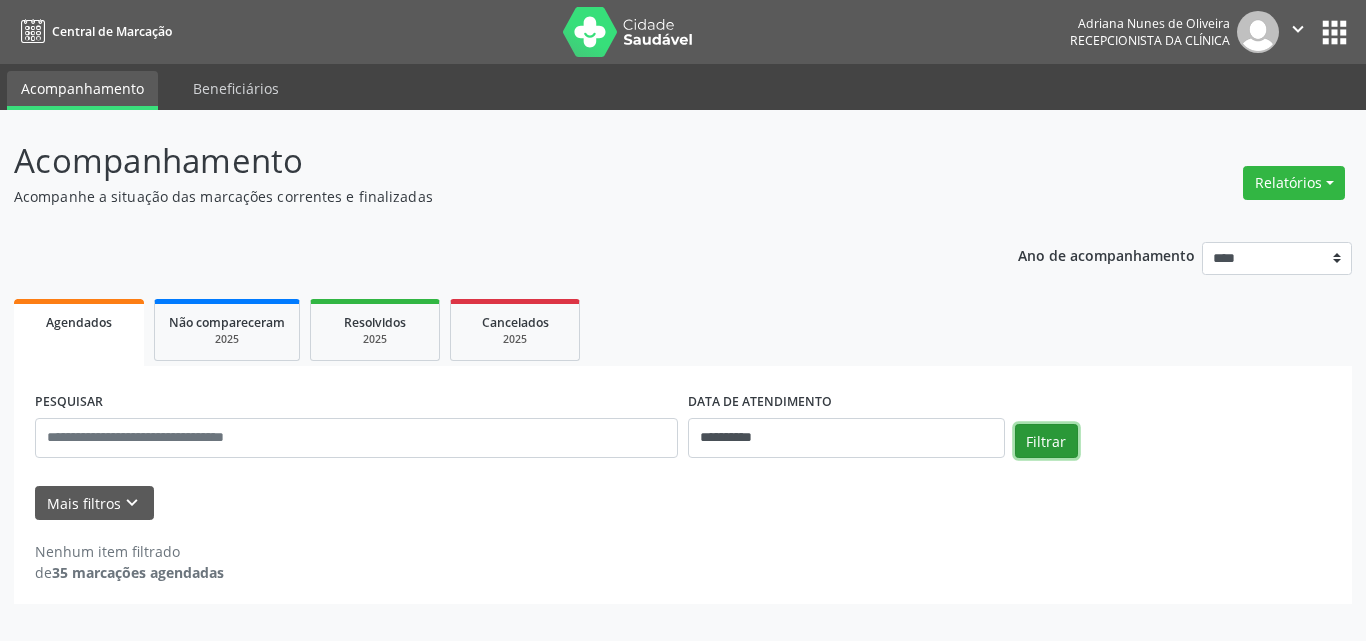 click on "Filtrar" at bounding box center (1046, 441) 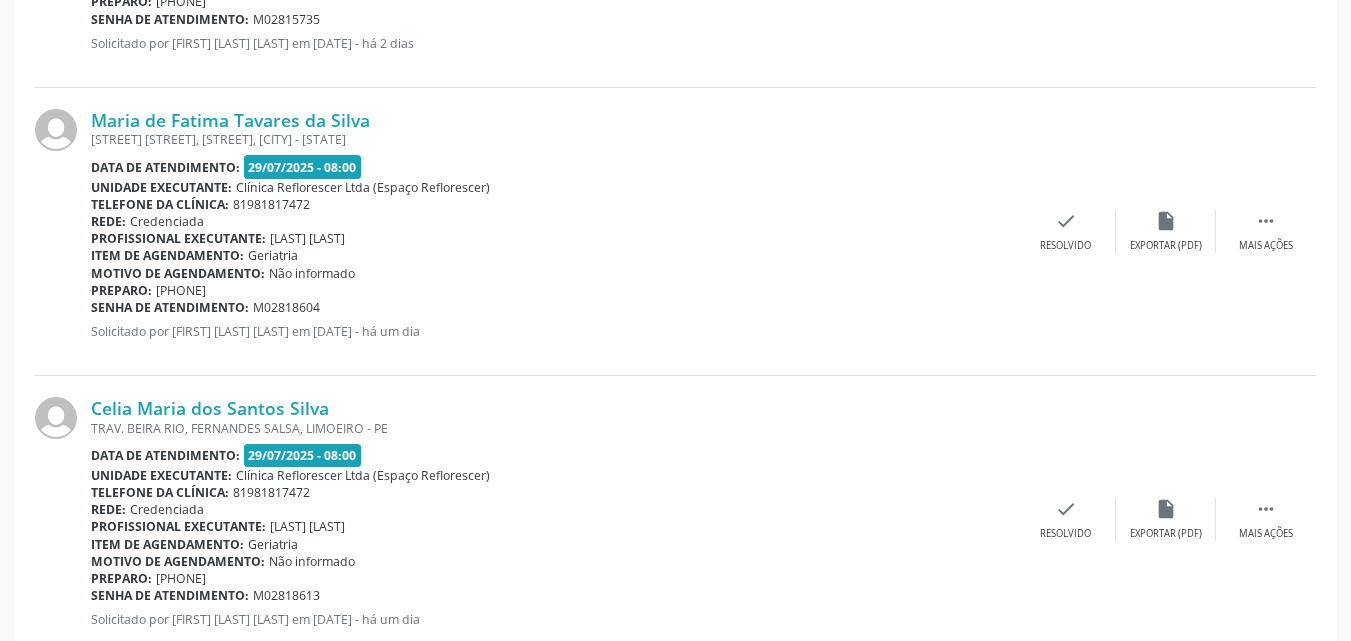 scroll, scrollTop: 1300, scrollLeft: 0, axis: vertical 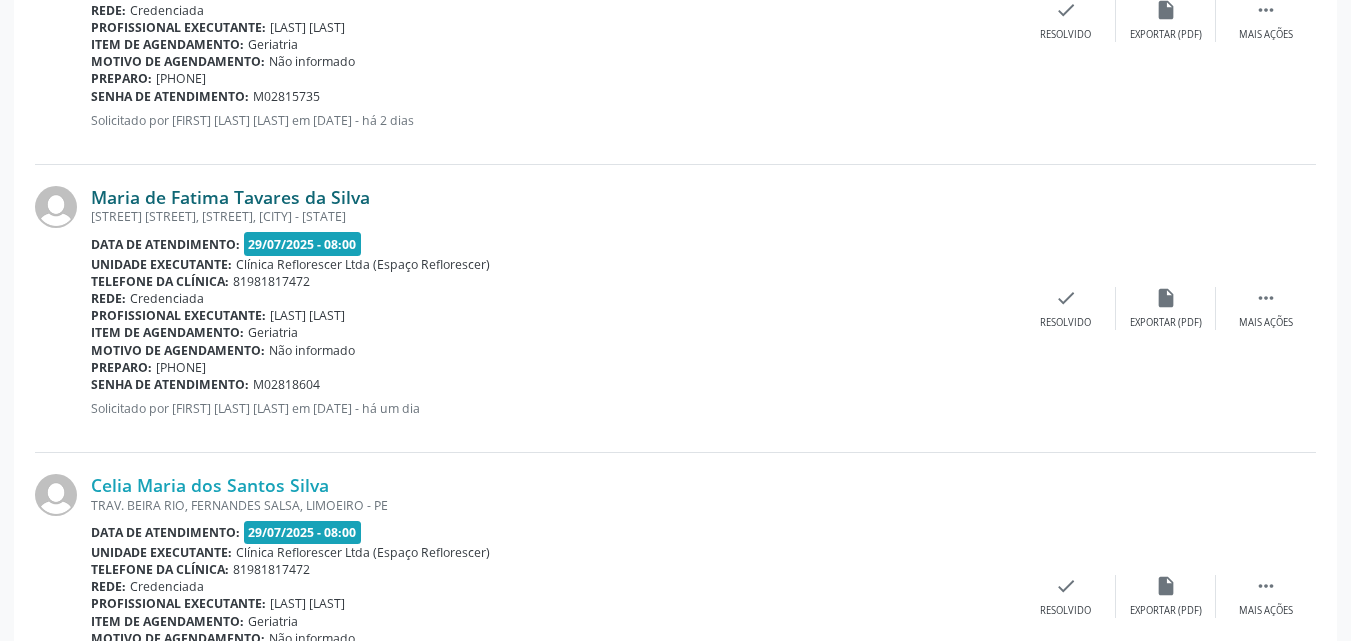 click on "Maria de Fatima Tavares da Silva" at bounding box center (230, 197) 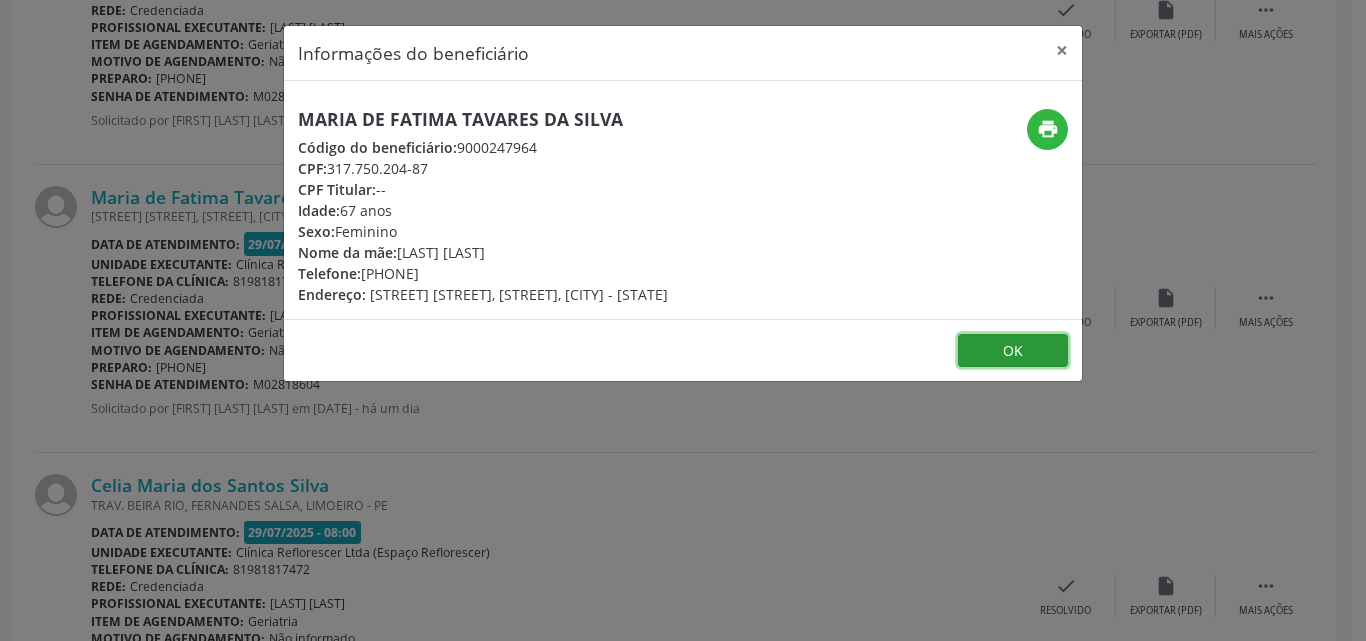 click on "OK" at bounding box center [1013, 351] 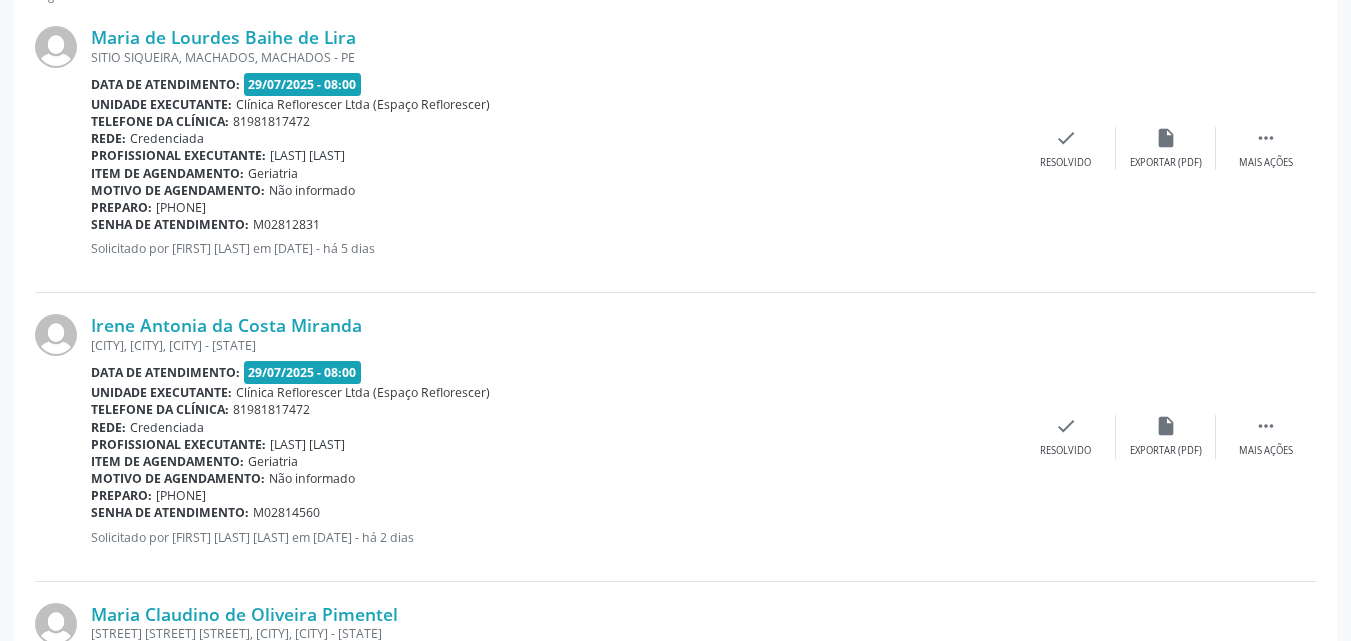 scroll, scrollTop: 700, scrollLeft: 0, axis: vertical 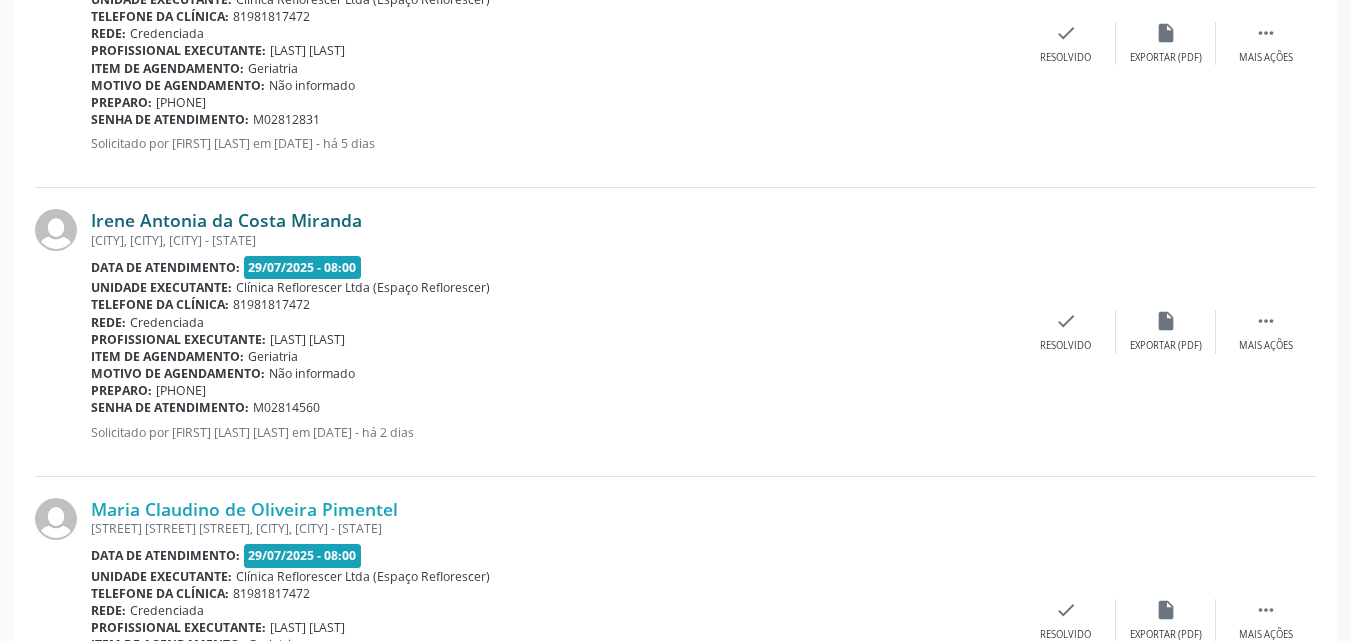 click on "Irene Antonia da Costa Miranda" at bounding box center (226, 220) 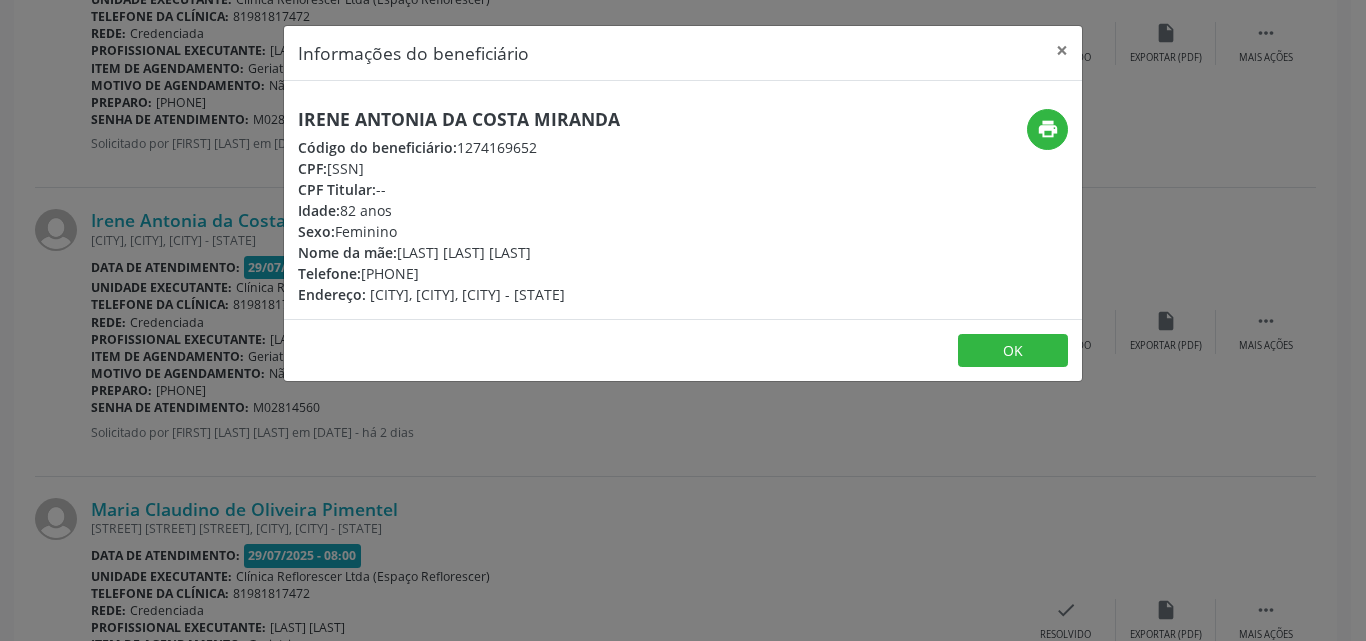 click on "OK" at bounding box center (683, 350) 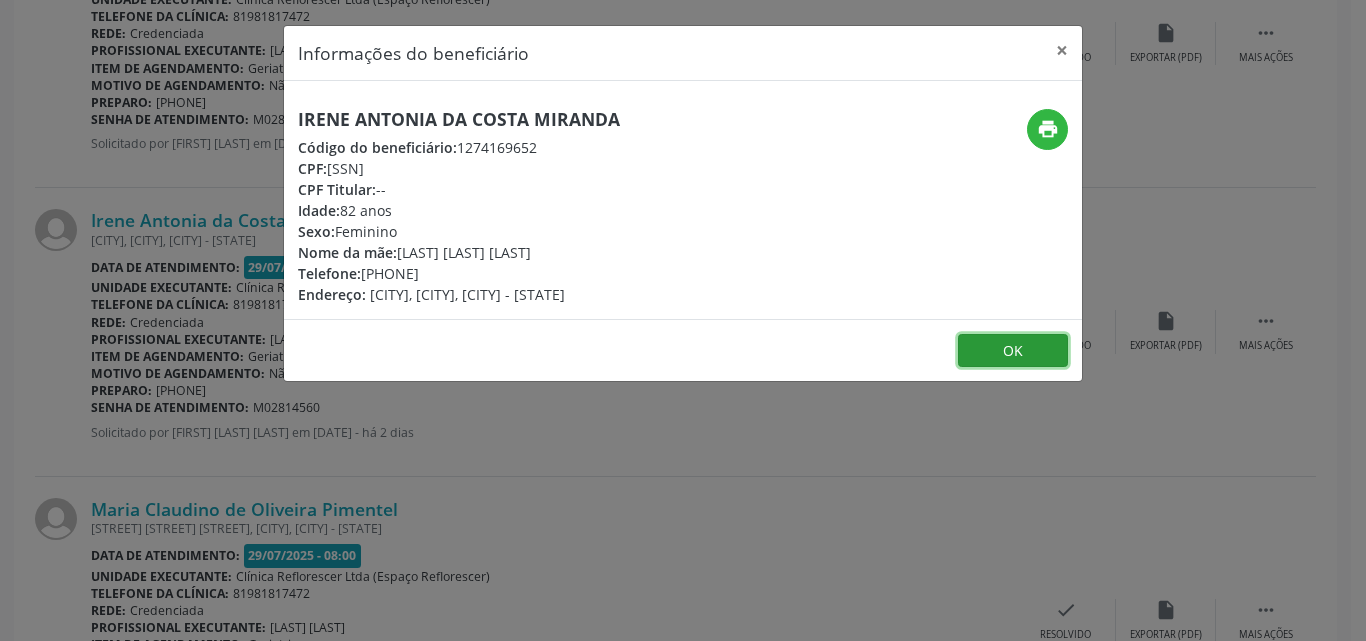 click on "OK" at bounding box center [1013, 351] 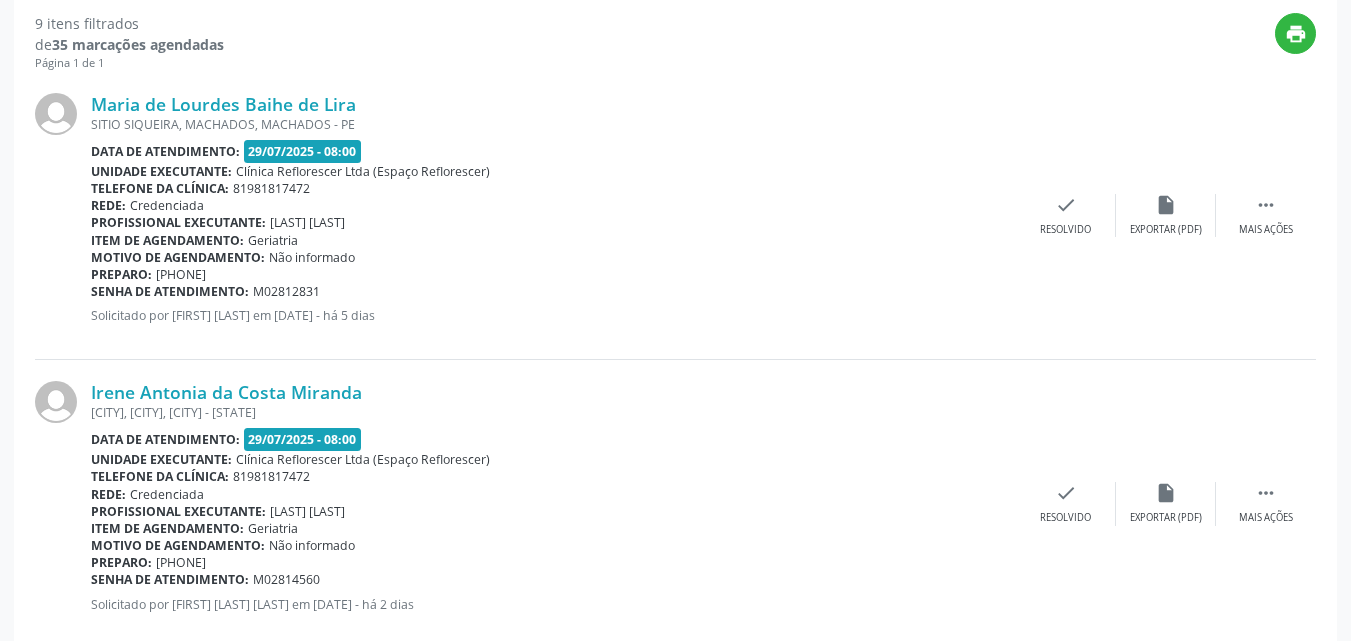 scroll, scrollTop: 200, scrollLeft: 0, axis: vertical 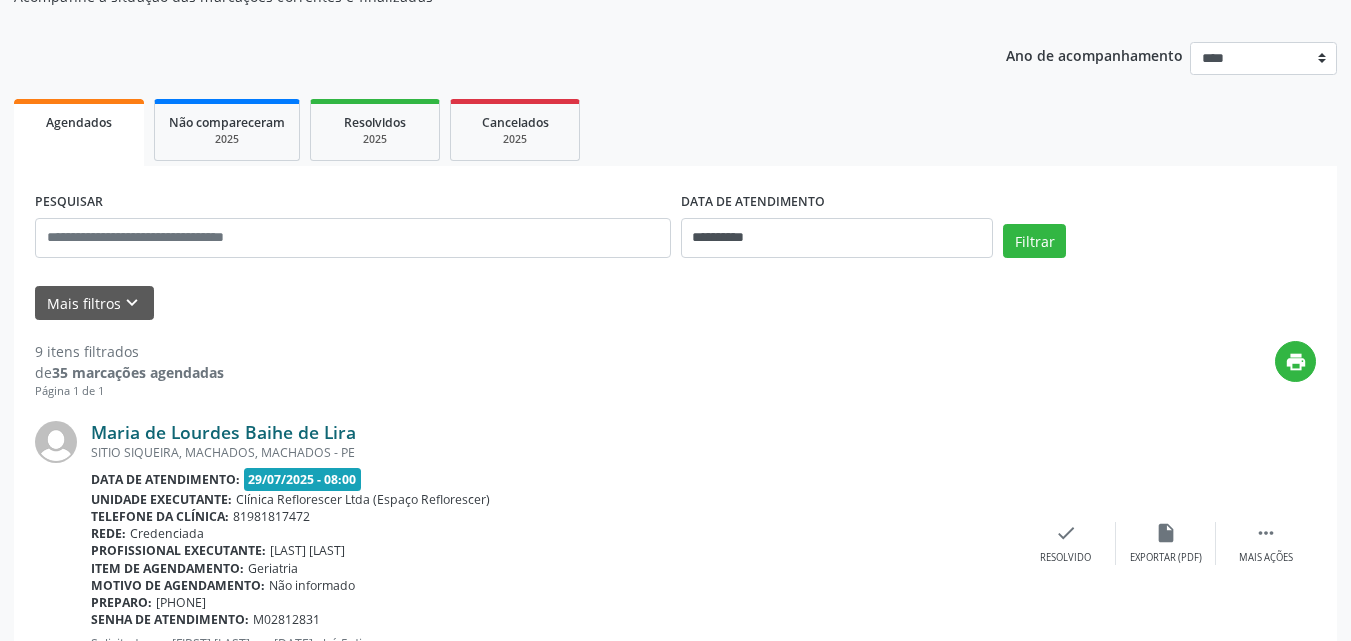 click on "Maria de Lourdes Baihe de Lira" at bounding box center (223, 432) 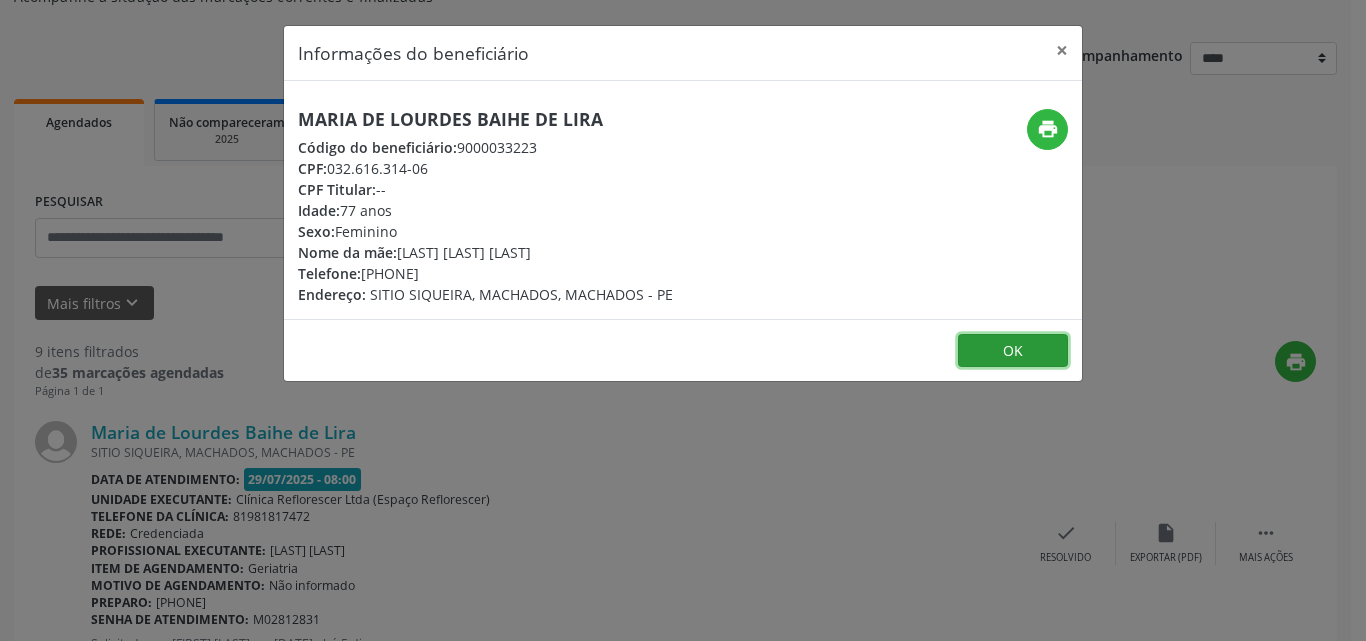 click on "OK" at bounding box center (1013, 351) 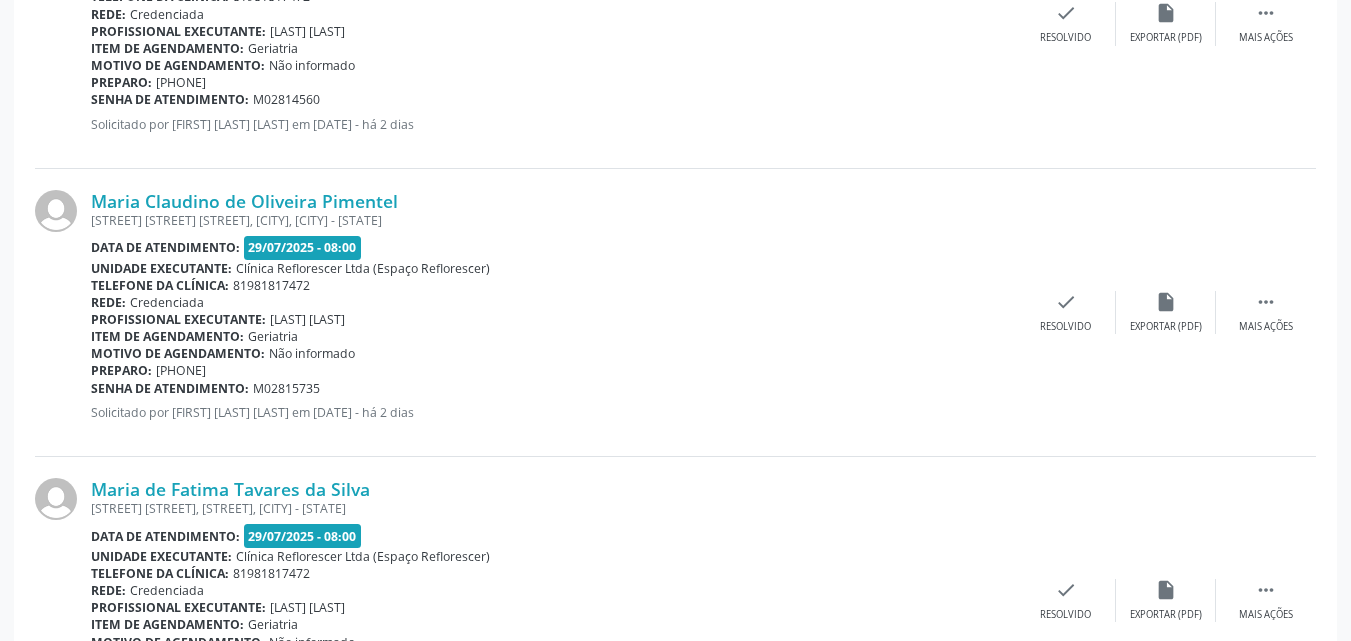 scroll, scrollTop: 1000, scrollLeft: 0, axis: vertical 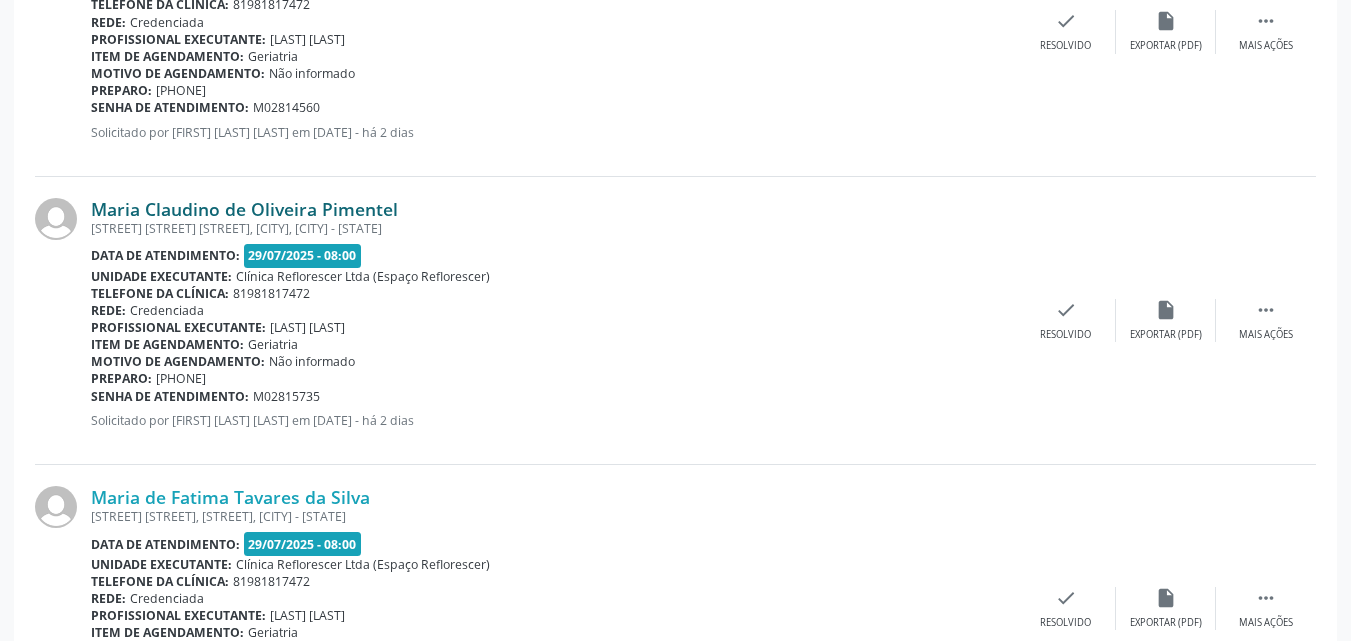 click on "Maria Claudino de Oliveira Pimentel" at bounding box center (244, 209) 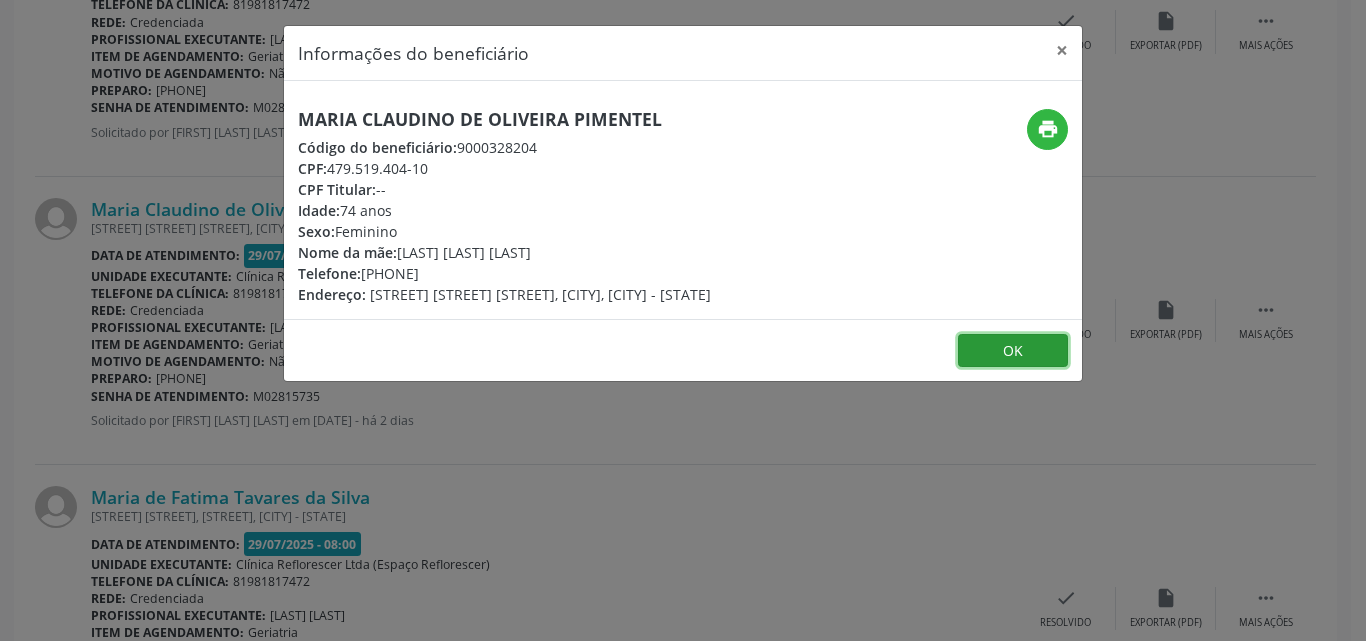 click on "OK" at bounding box center (1013, 351) 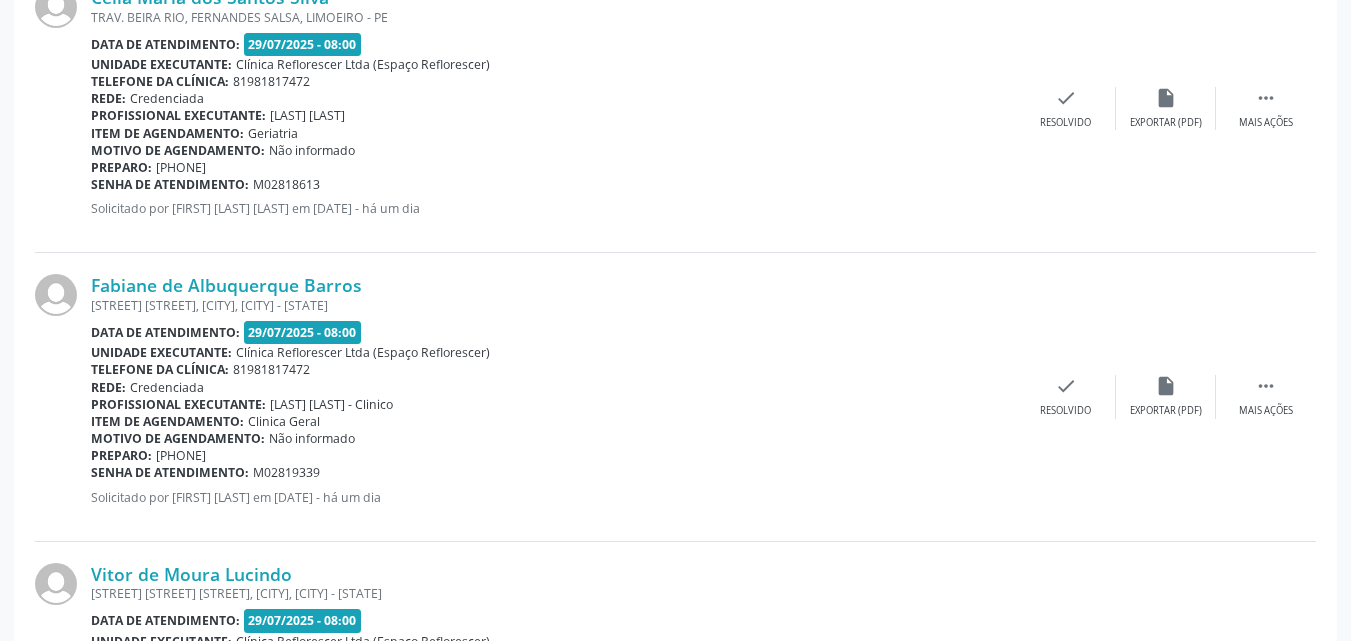 scroll, scrollTop: 1800, scrollLeft: 0, axis: vertical 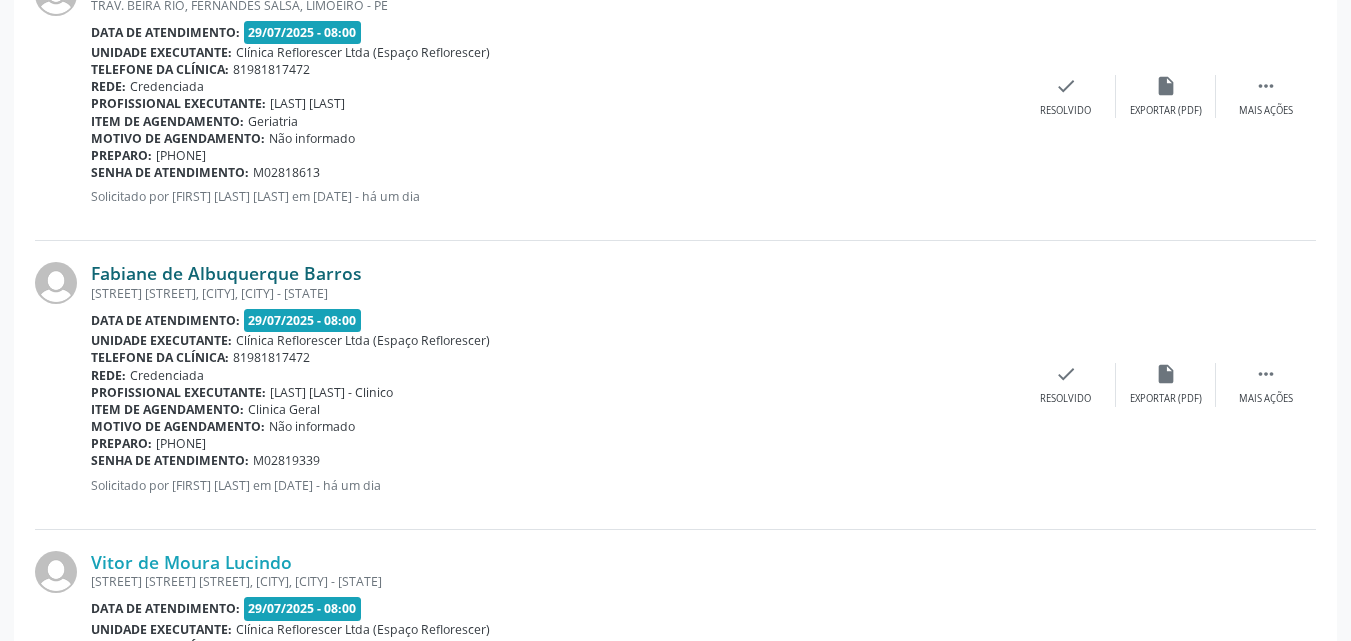 click on "Fabiane de Albuquerque Barros" at bounding box center (226, 273) 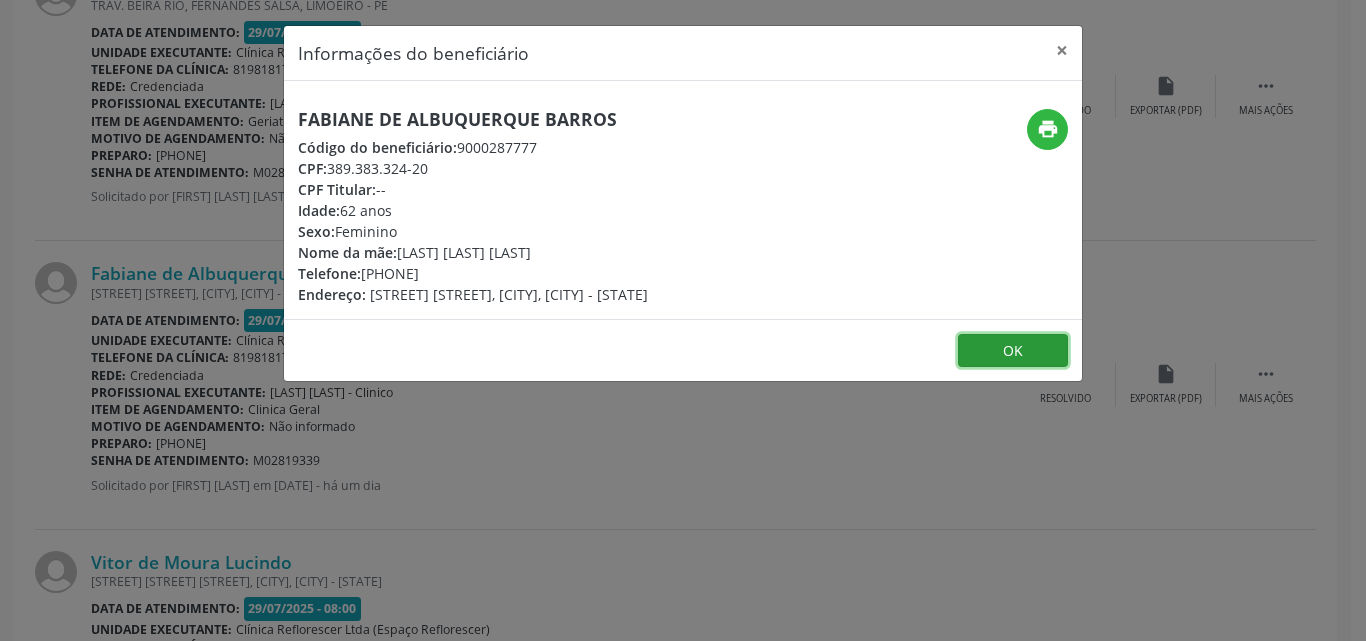 drag, startPoint x: 1030, startPoint y: 350, endPoint x: 1015, endPoint y: 349, distance: 15.033297 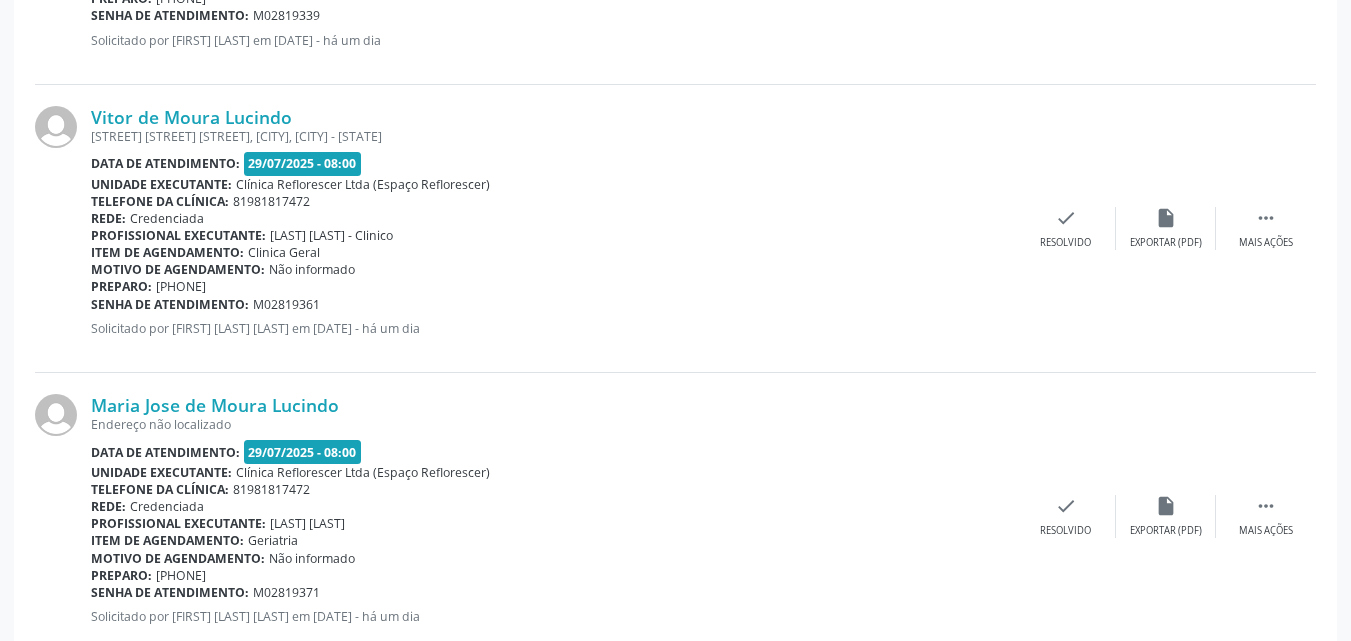 scroll, scrollTop: 2300, scrollLeft: 0, axis: vertical 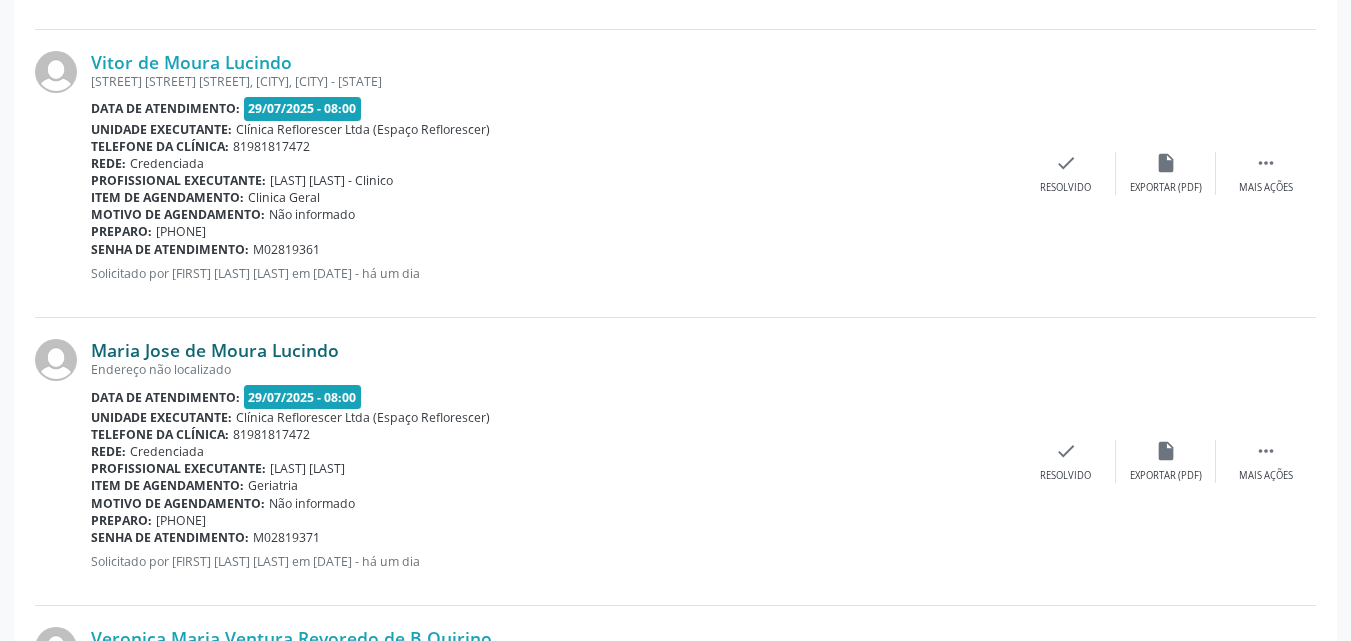 click on "Maria Jose de Moura Lucindo" at bounding box center [215, 350] 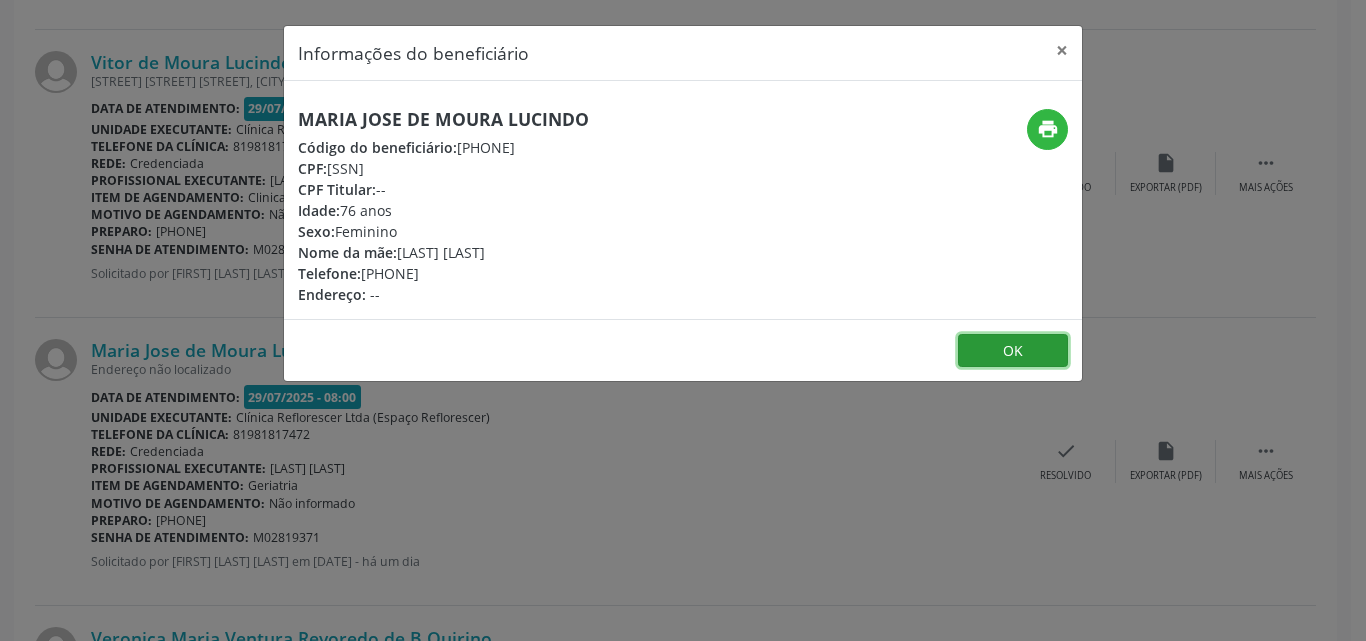 click on "OK" at bounding box center (1013, 351) 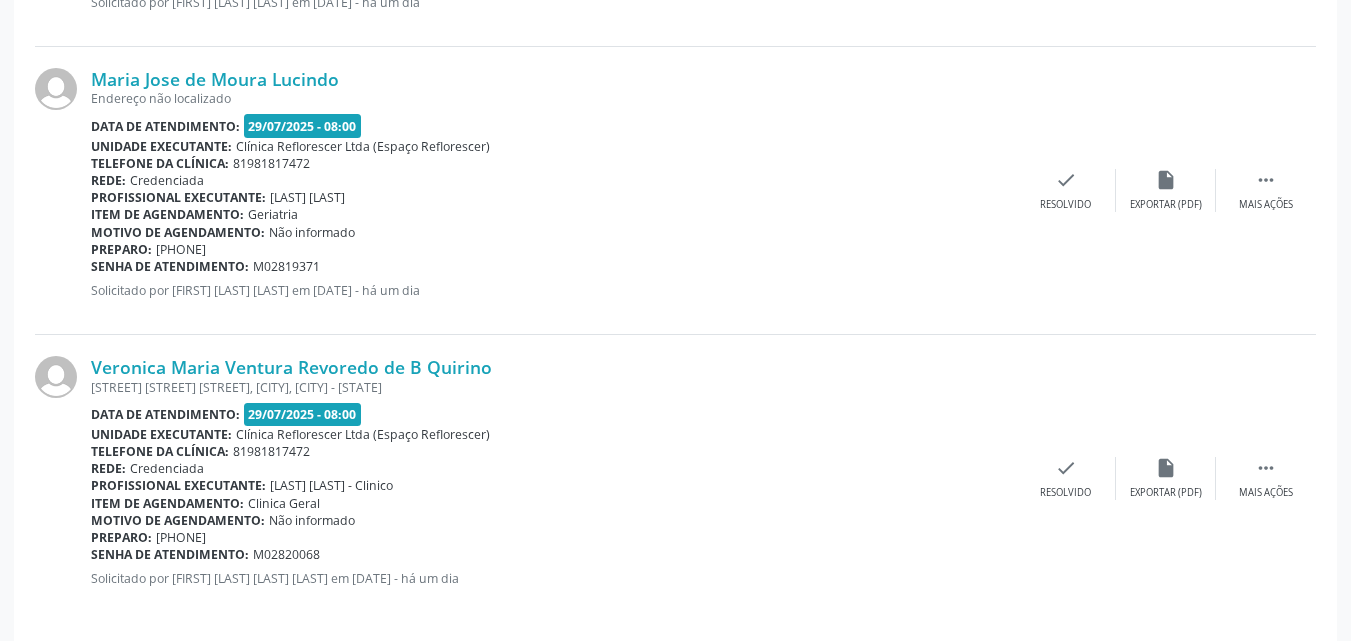 scroll, scrollTop: 2587, scrollLeft: 0, axis: vertical 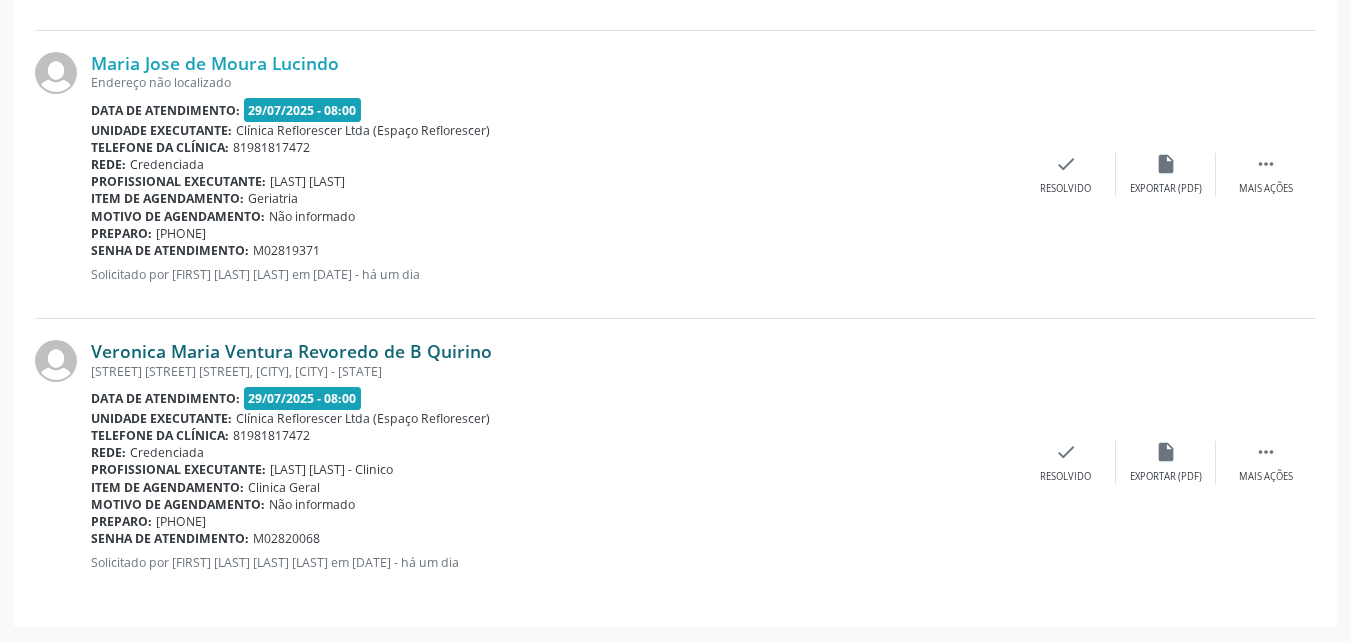 click on "Veronica Maria Ventura Revoredo de B Quirino" at bounding box center (291, 351) 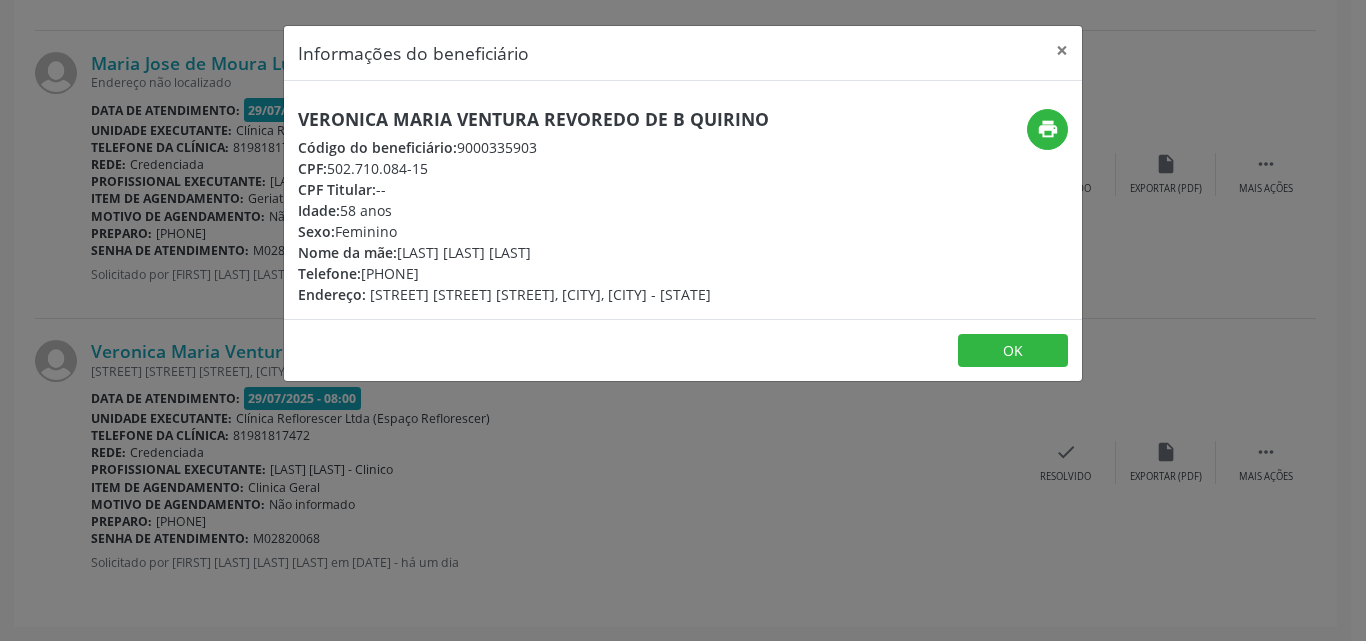 click on "OK" at bounding box center [683, 350] 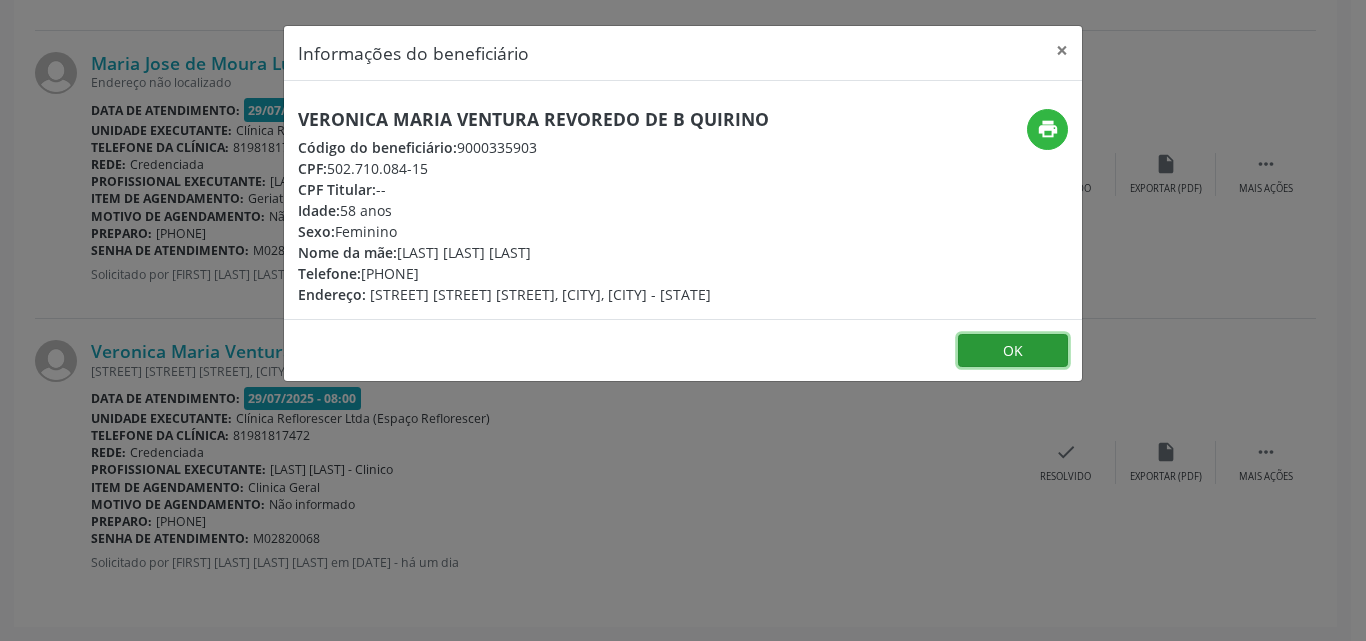 click on "OK" at bounding box center [1013, 351] 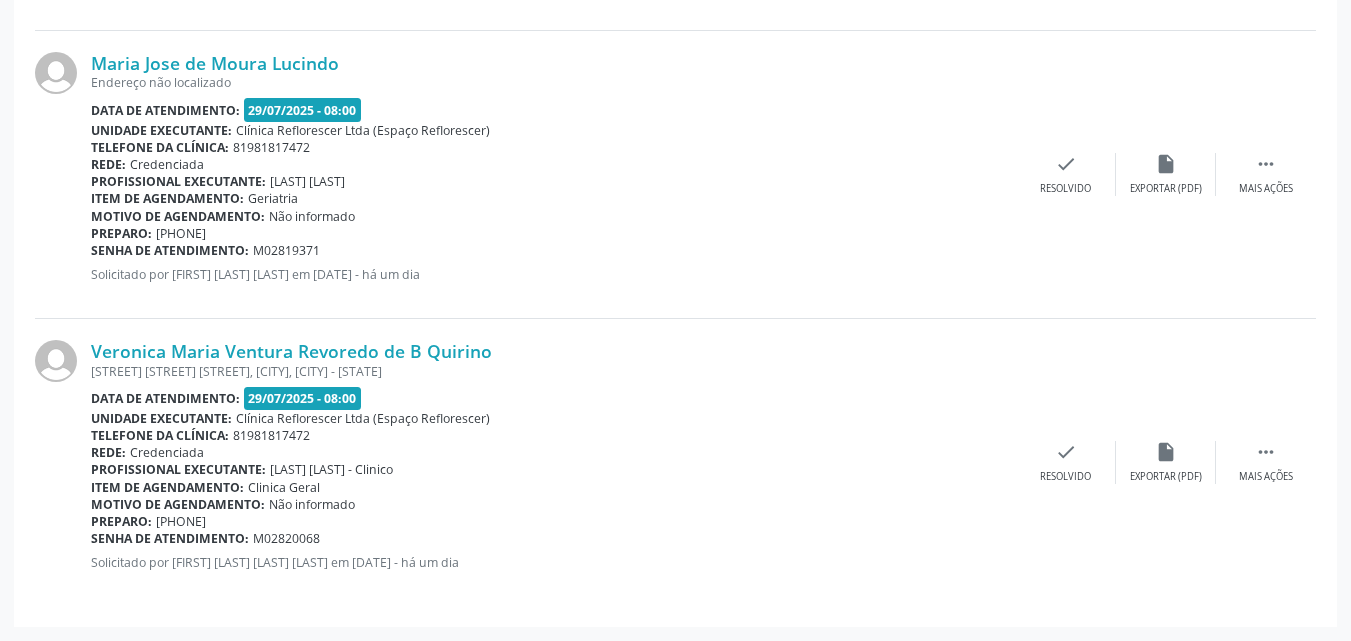 click on "Profissional executante:
Nayara Rocha dos Santos" at bounding box center (553, 181) 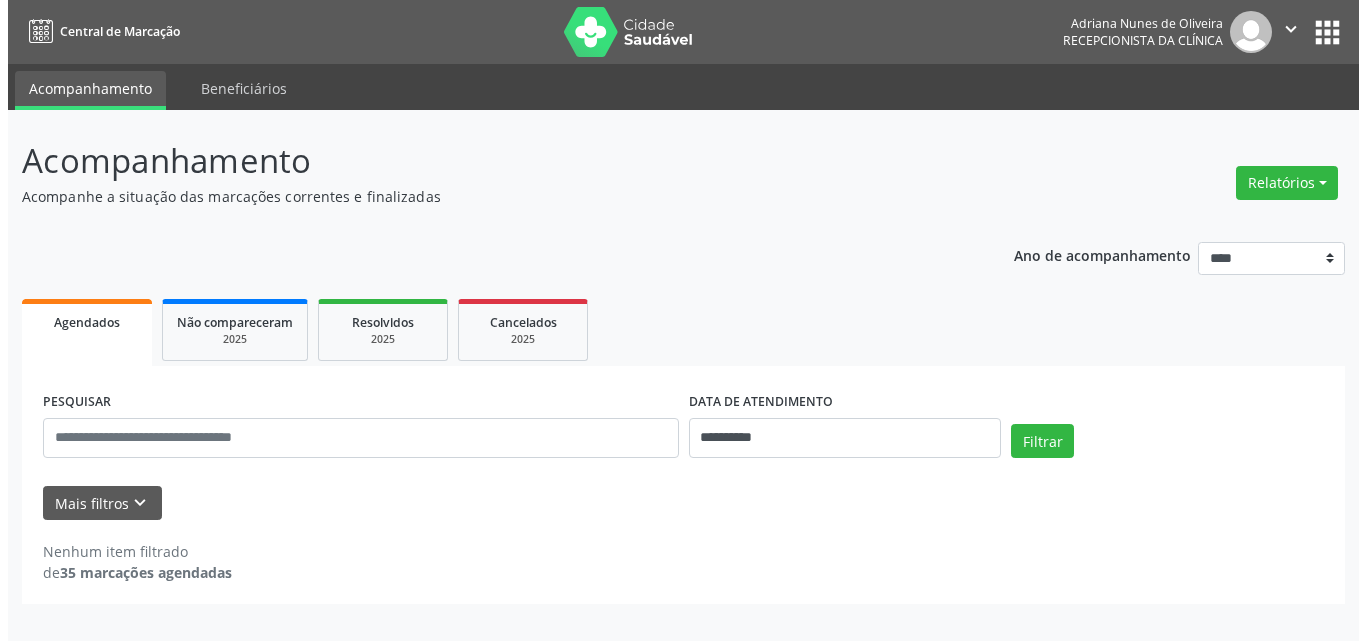 scroll, scrollTop: 0, scrollLeft: 0, axis: both 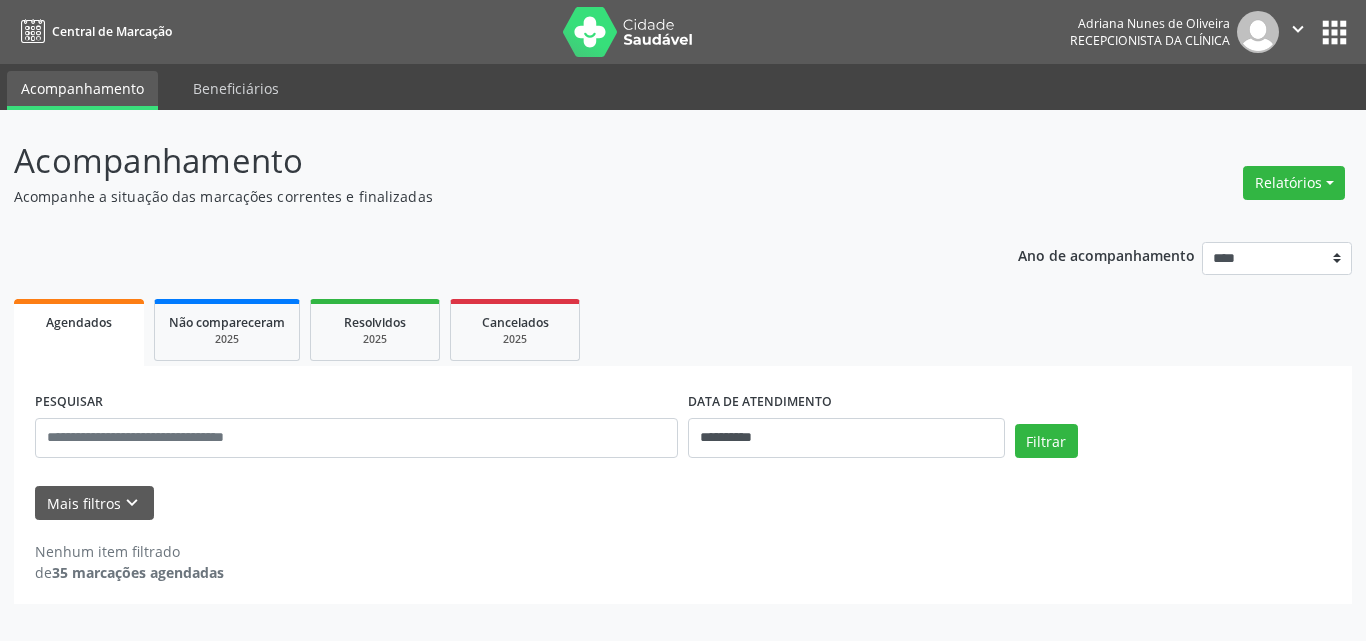 click on "**********" at bounding box center [683, 416] 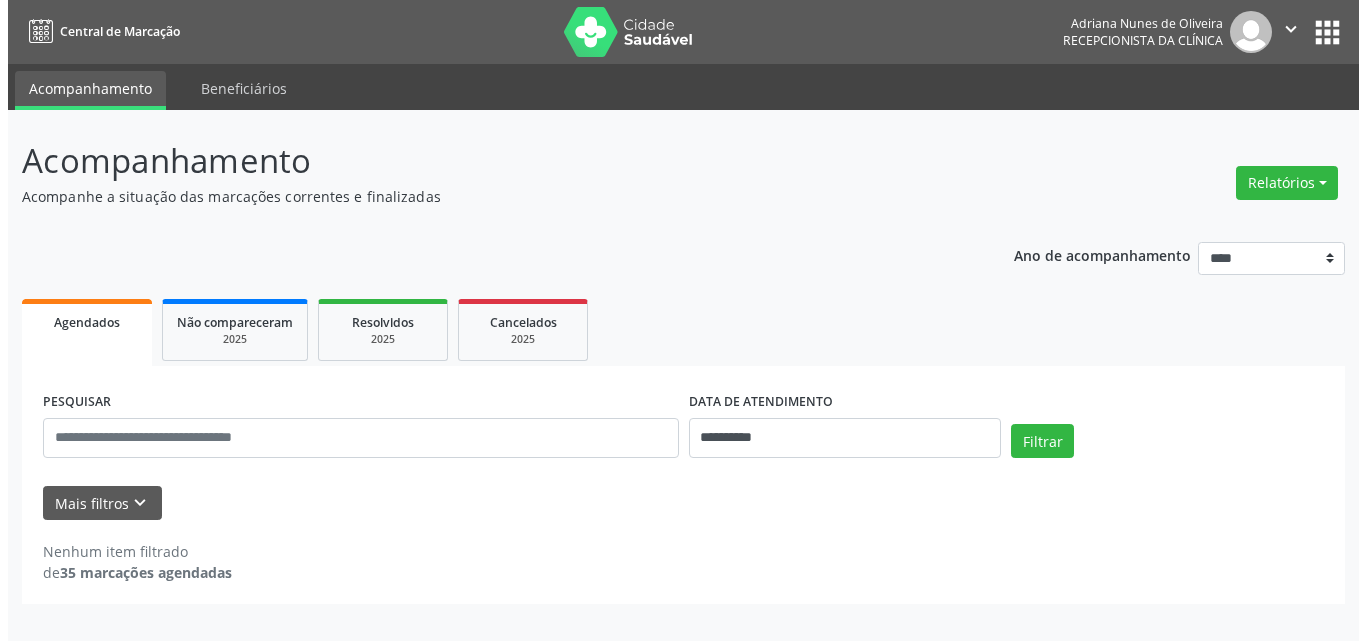 scroll, scrollTop: 0, scrollLeft: 0, axis: both 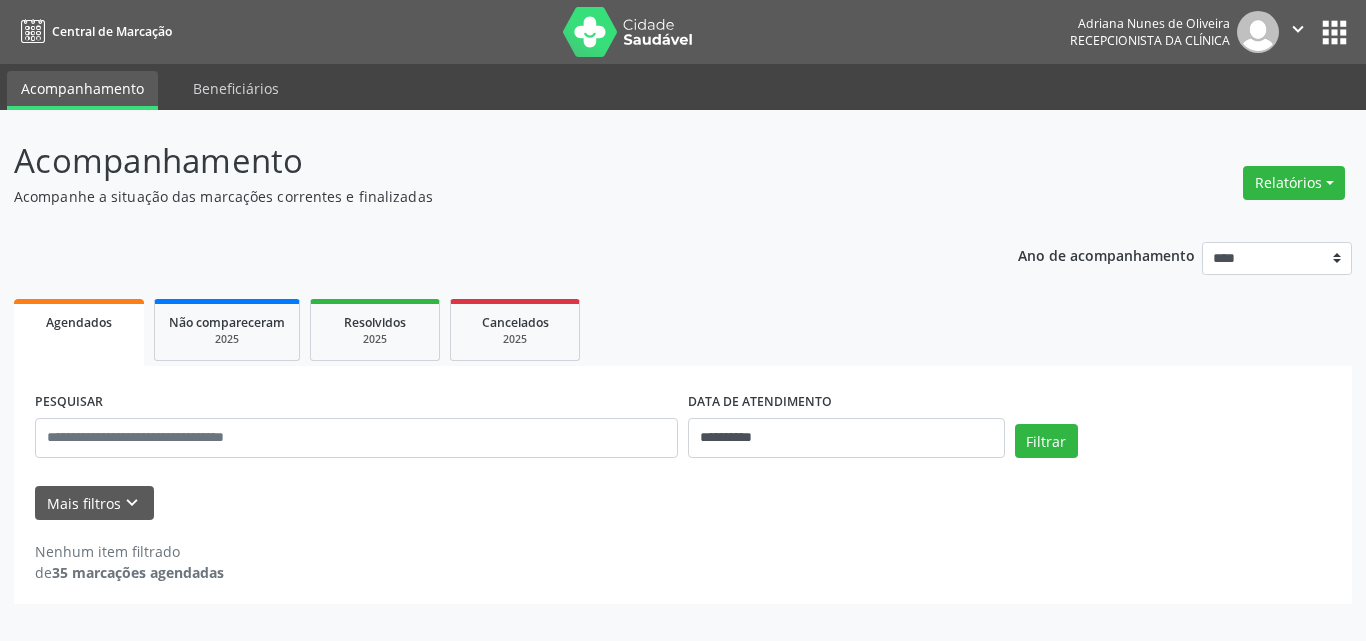 click on "**********" at bounding box center (683, 370) 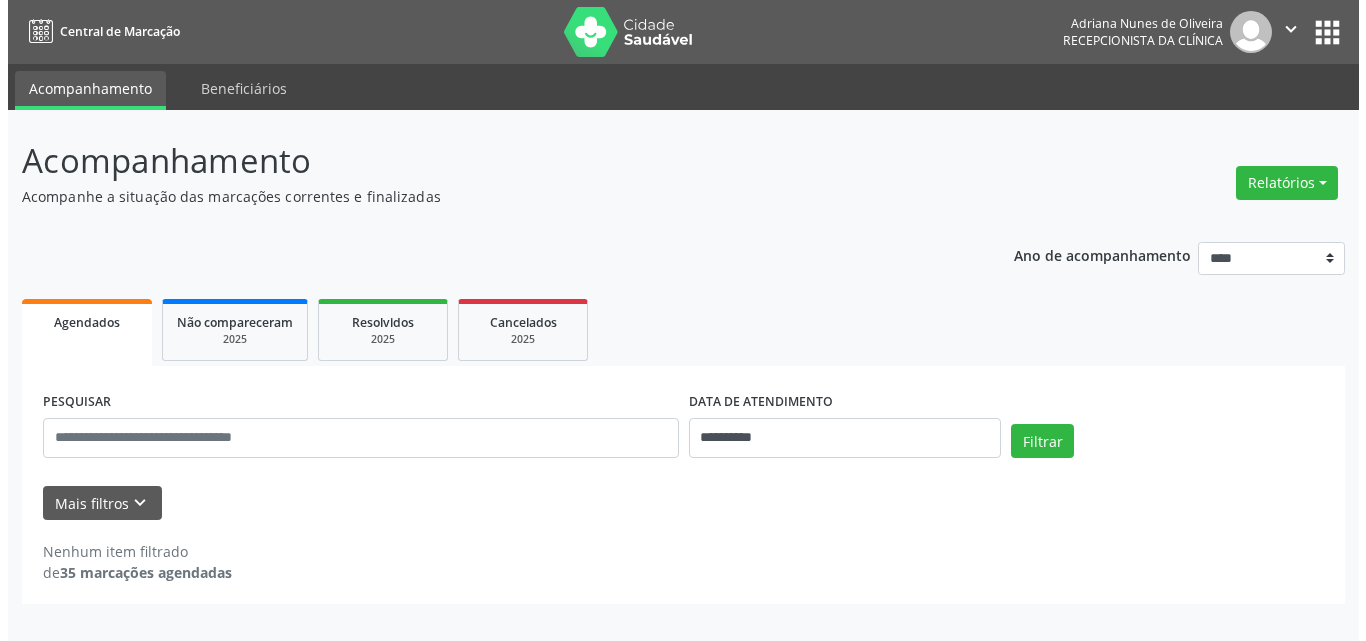 scroll, scrollTop: 0, scrollLeft: 0, axis: both 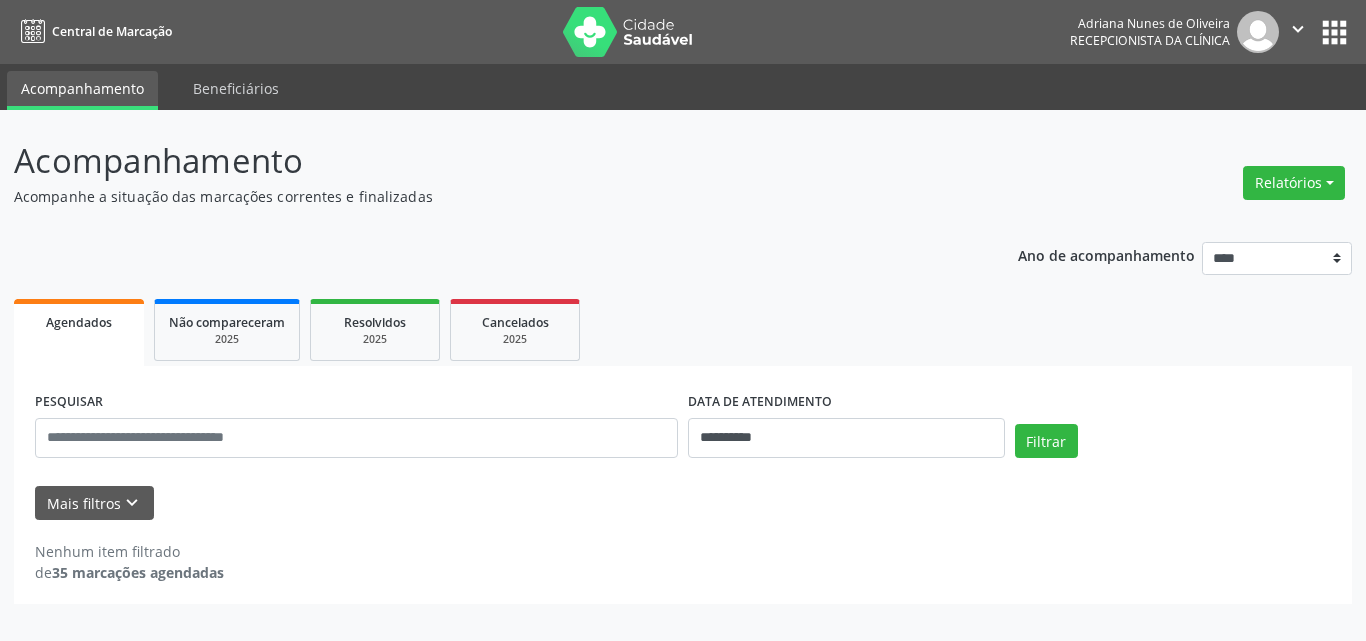 click on "**********" at bounding box center (683, 416) 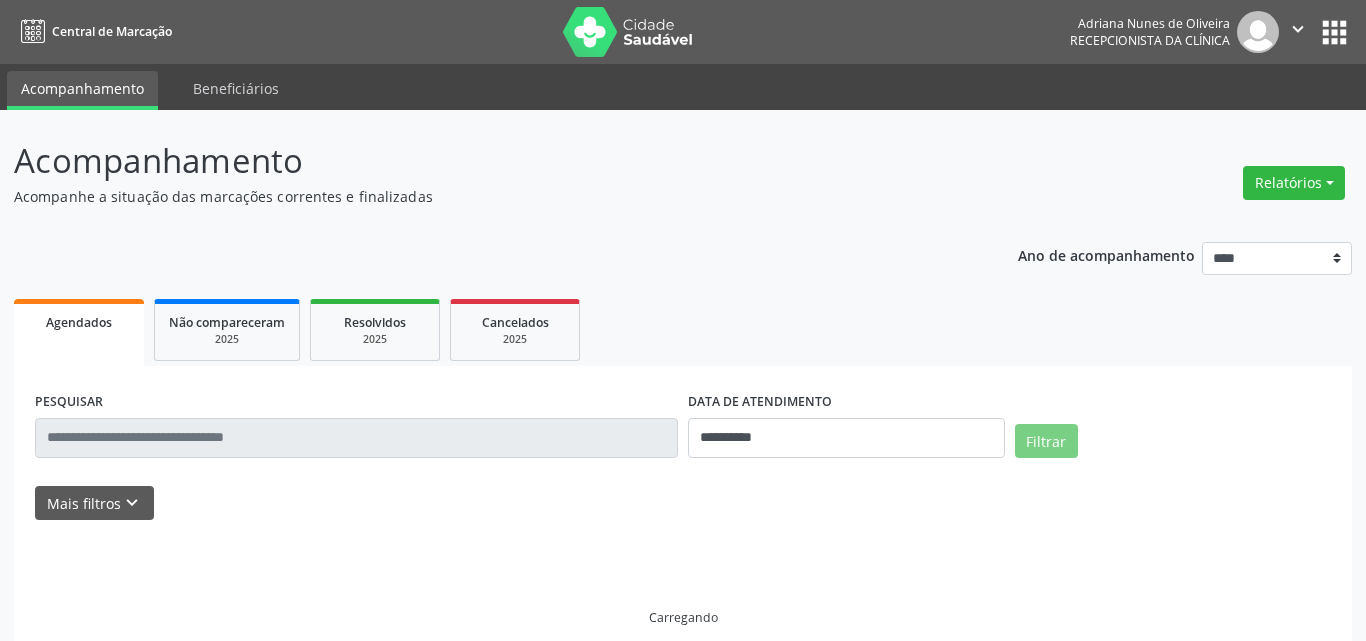 scroll, scrollTop: 0, scrollLeft: 0, axis: both 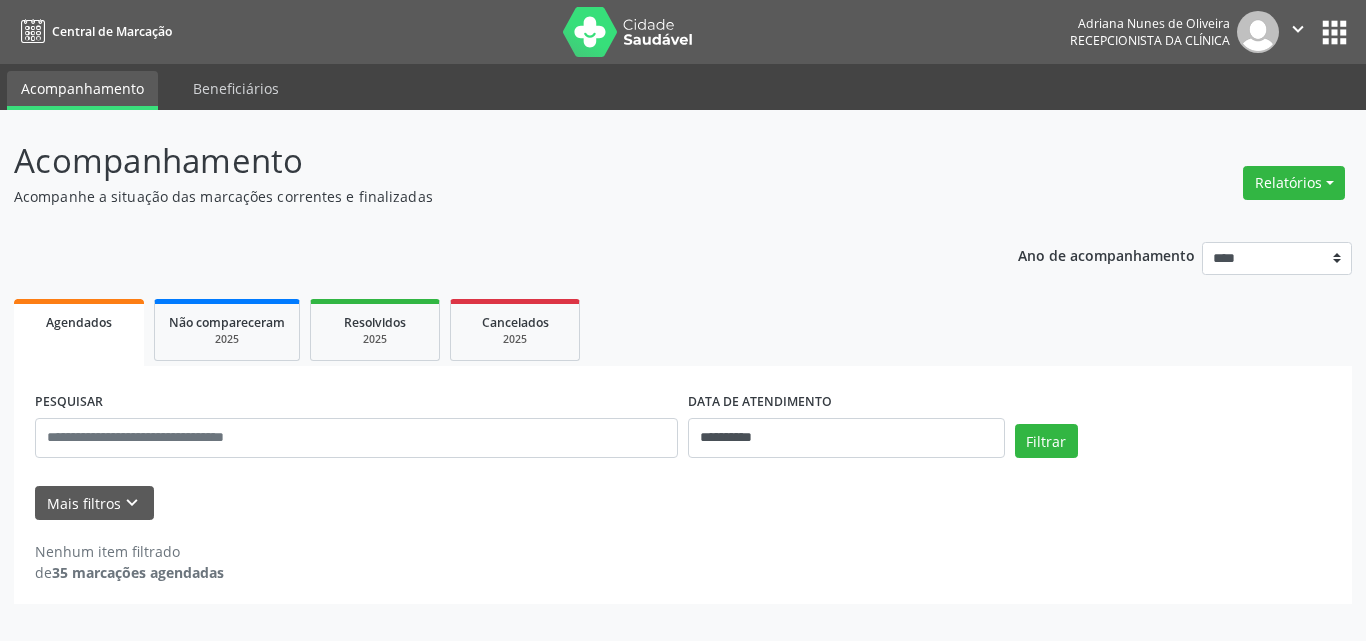 click on "**********" at bounding box center [683, 416] 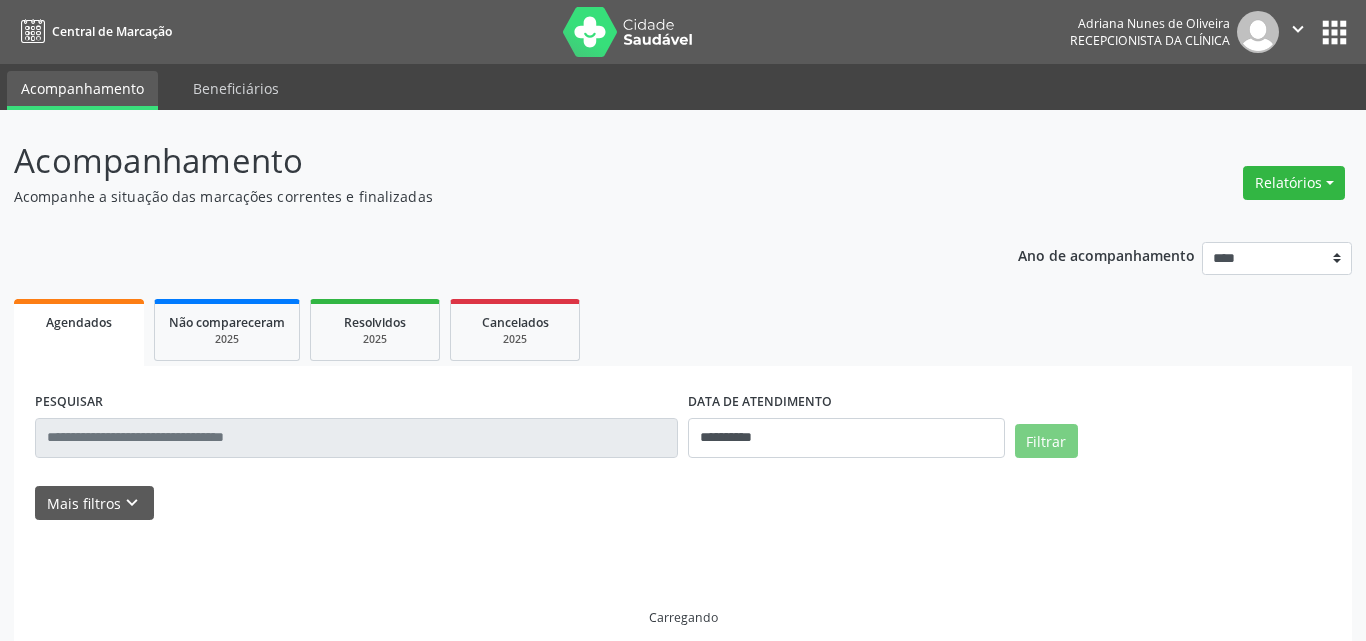 scroll, scrollTop: 0, scrollLeft: 0, axis: both 